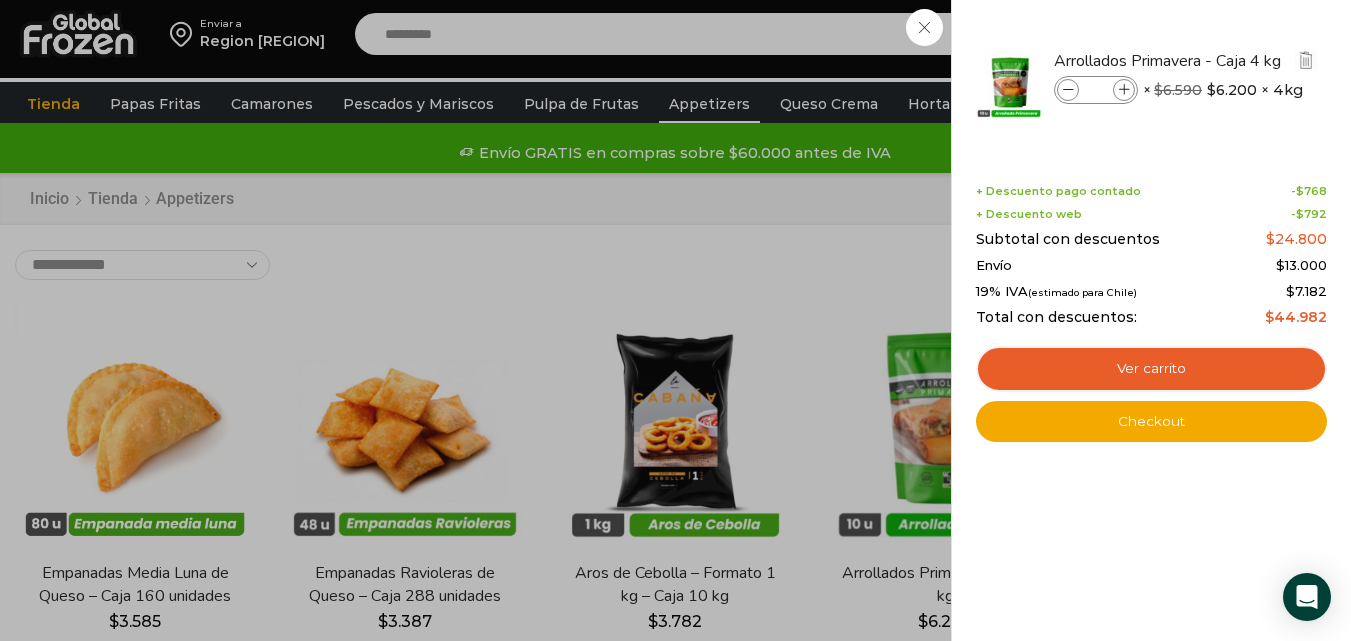 scroll, scrollTop: 232, scrollLeft: 0, axis: vertical 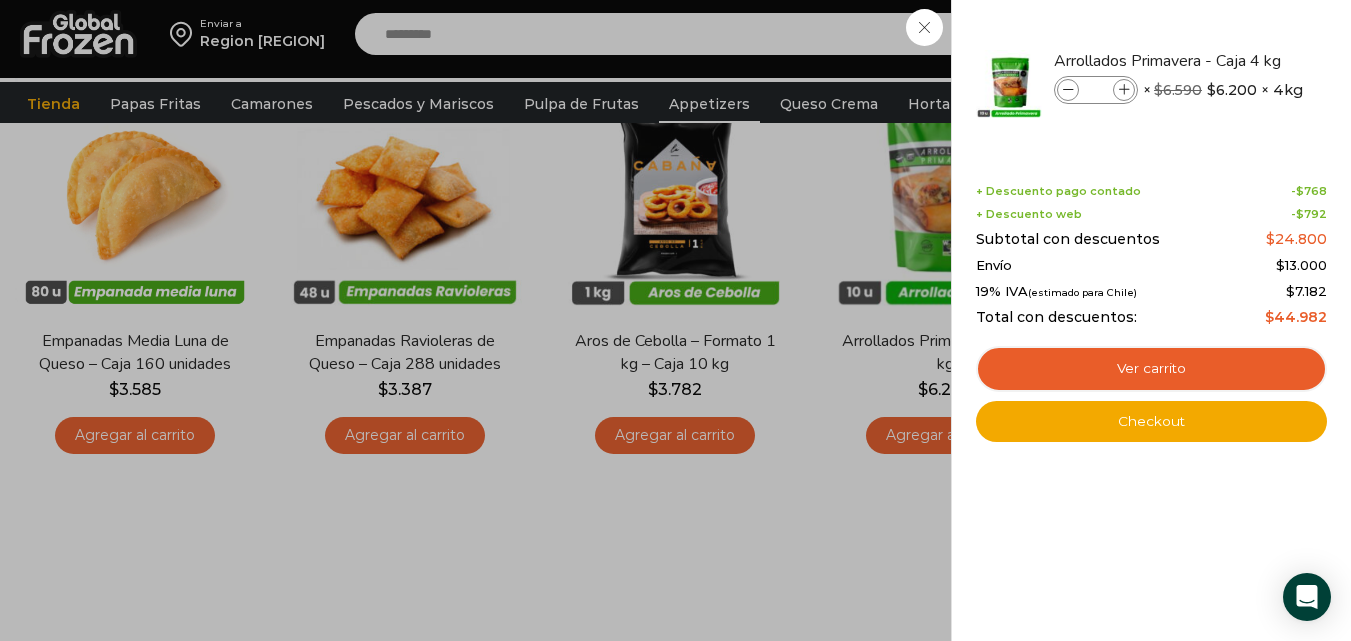click on "1
Carrito
1
1
Shopping Cart
*" at bounding box center (1281, 34) 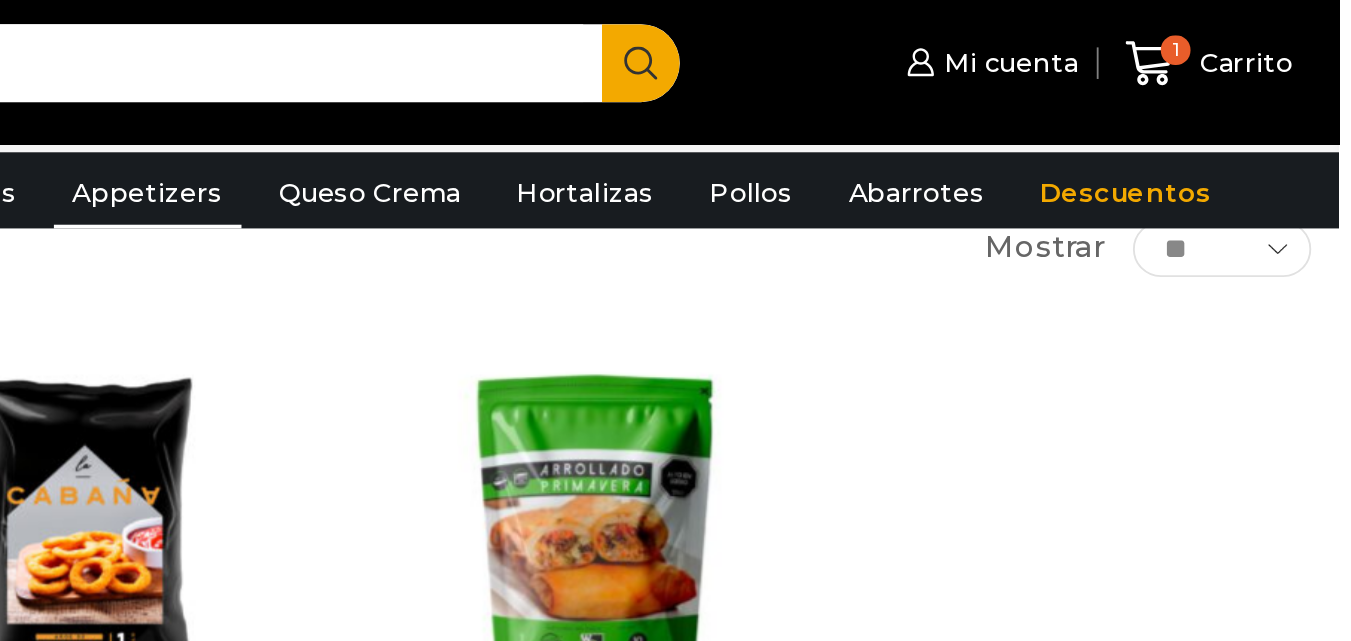 scroll, scrollTop: 131, scrollLeft: 0, axis: vertical 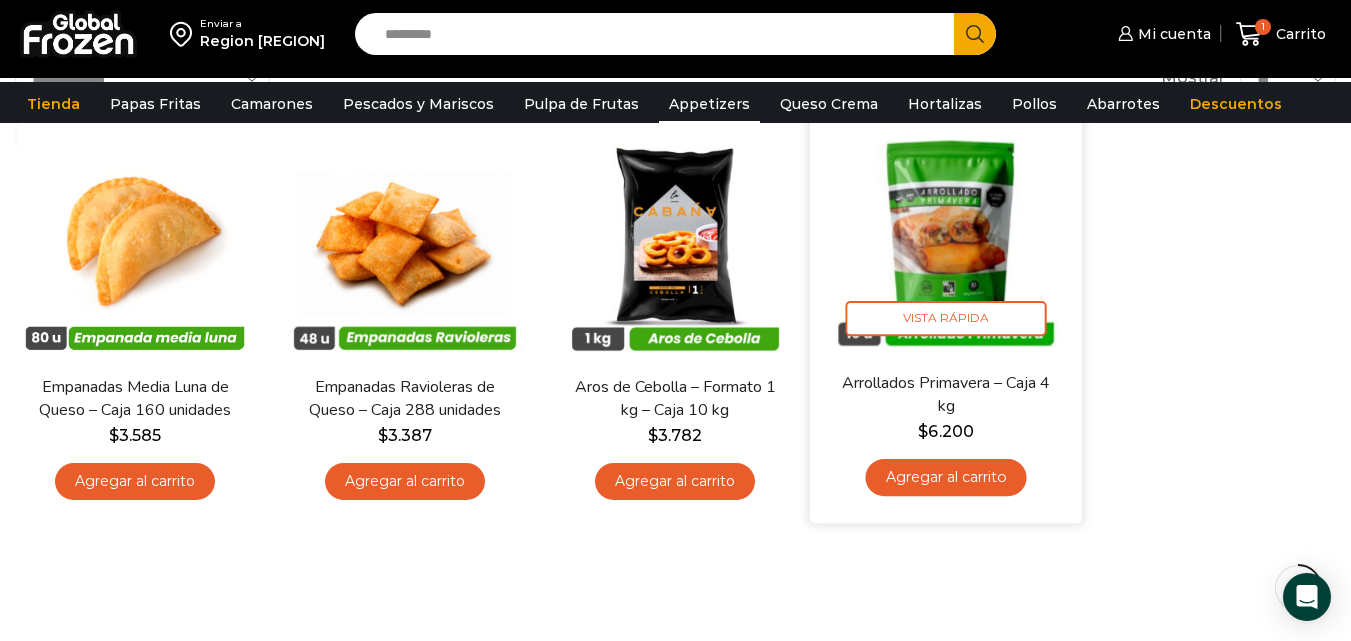 click on "Agregar al carrito" at bounding box center (945, 477) 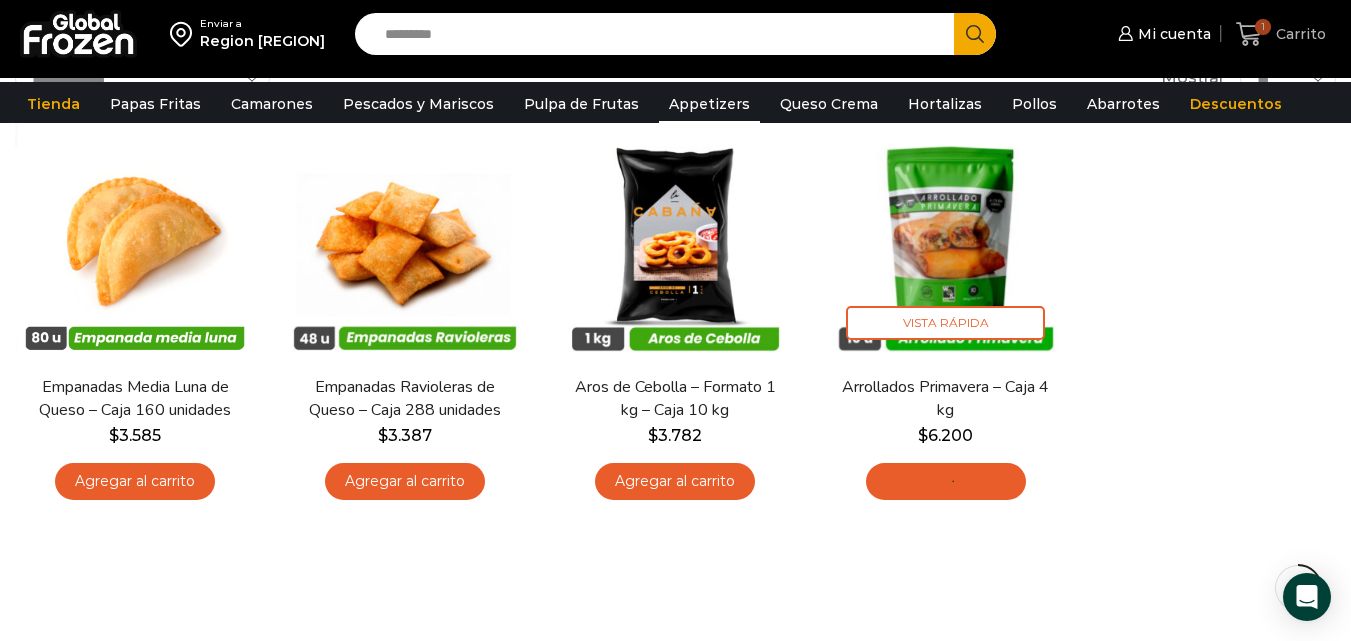 click 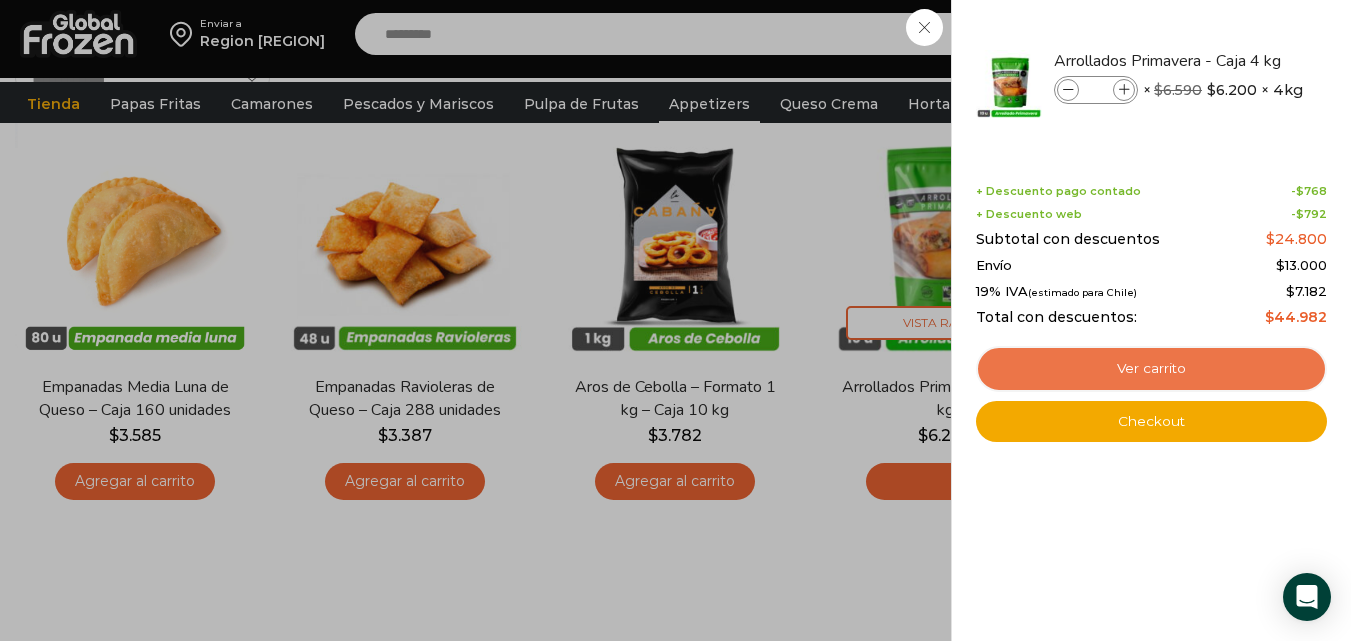 click on "Ver carrito" at bounding box center [1151, 369] 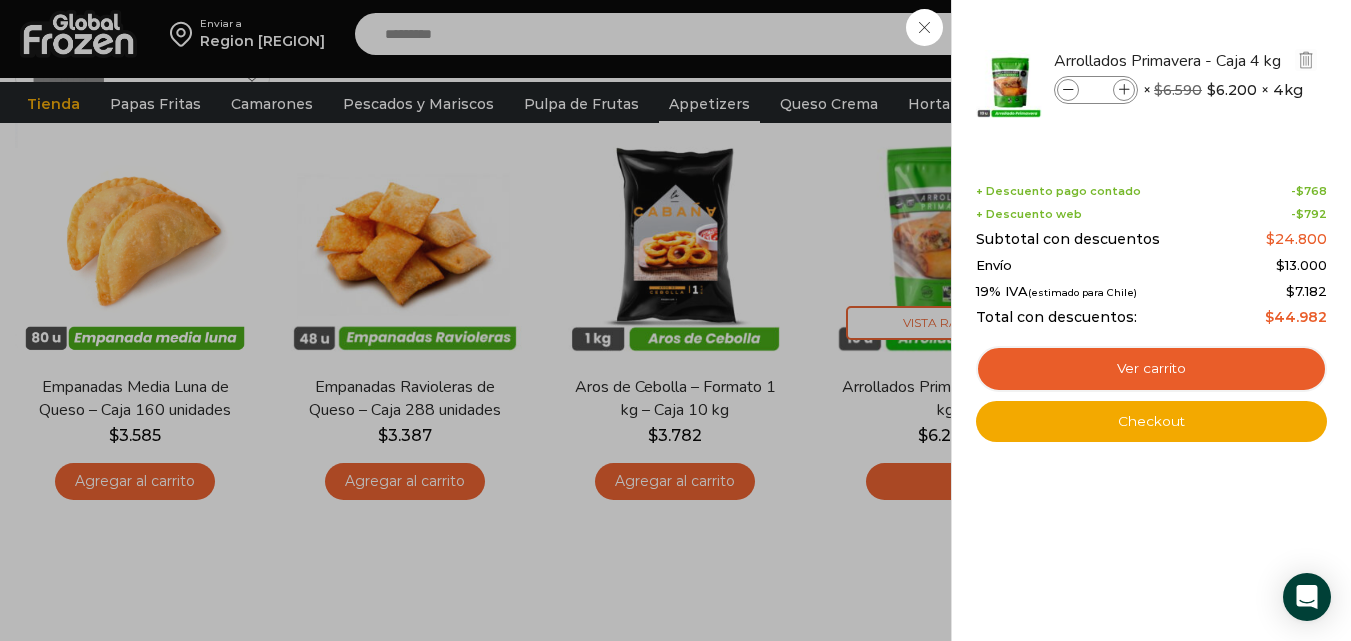 click on "*" at bounding box center [1096, 90] 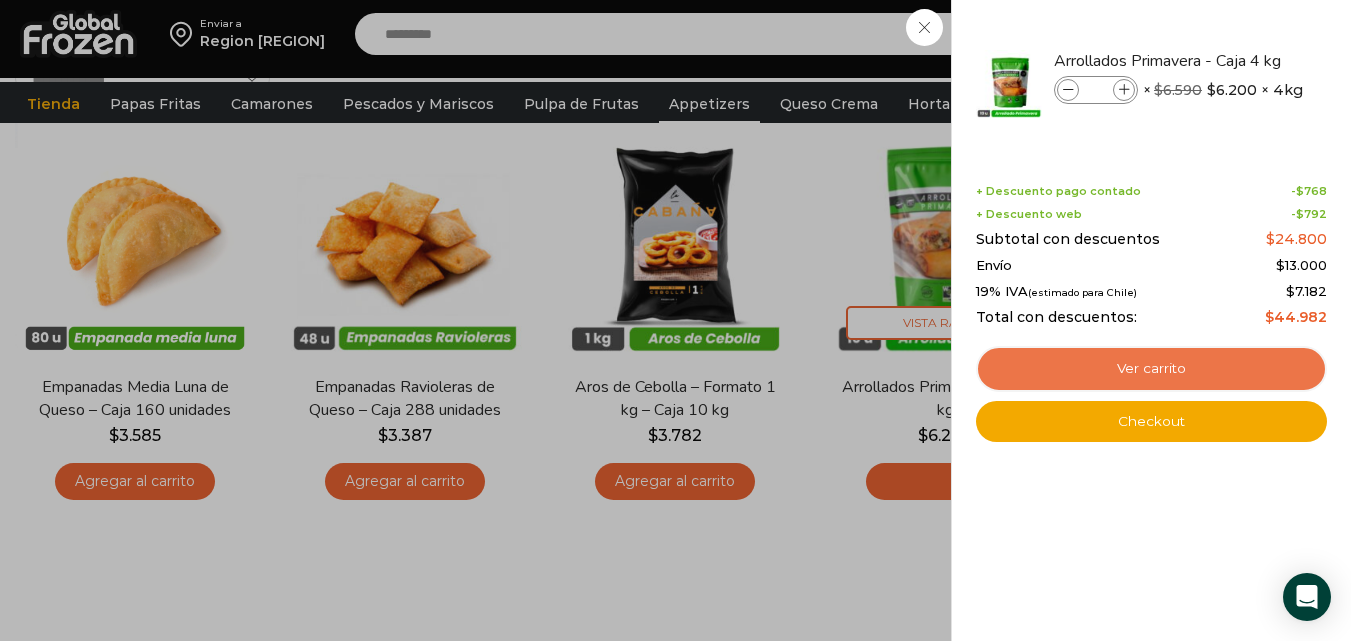 click on "Ver carrito" at bounding box center [1151, 369] 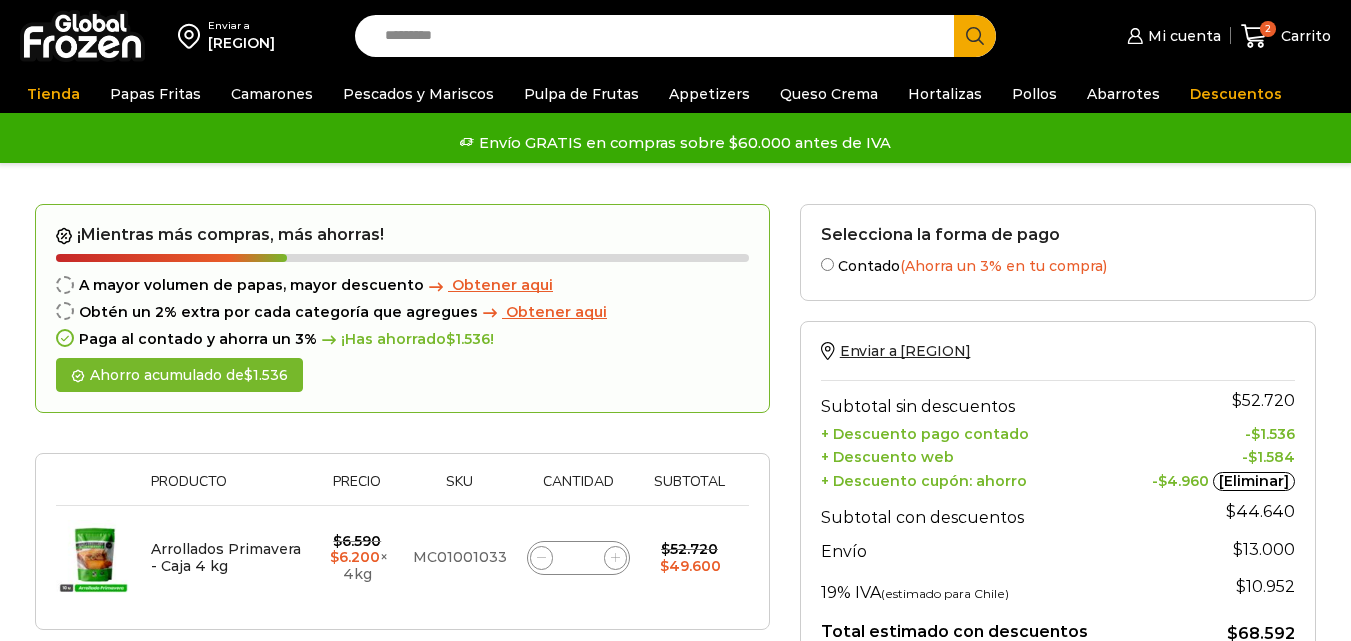 scroll, scrollTop: 0, scrollLeft: 0, axis: both 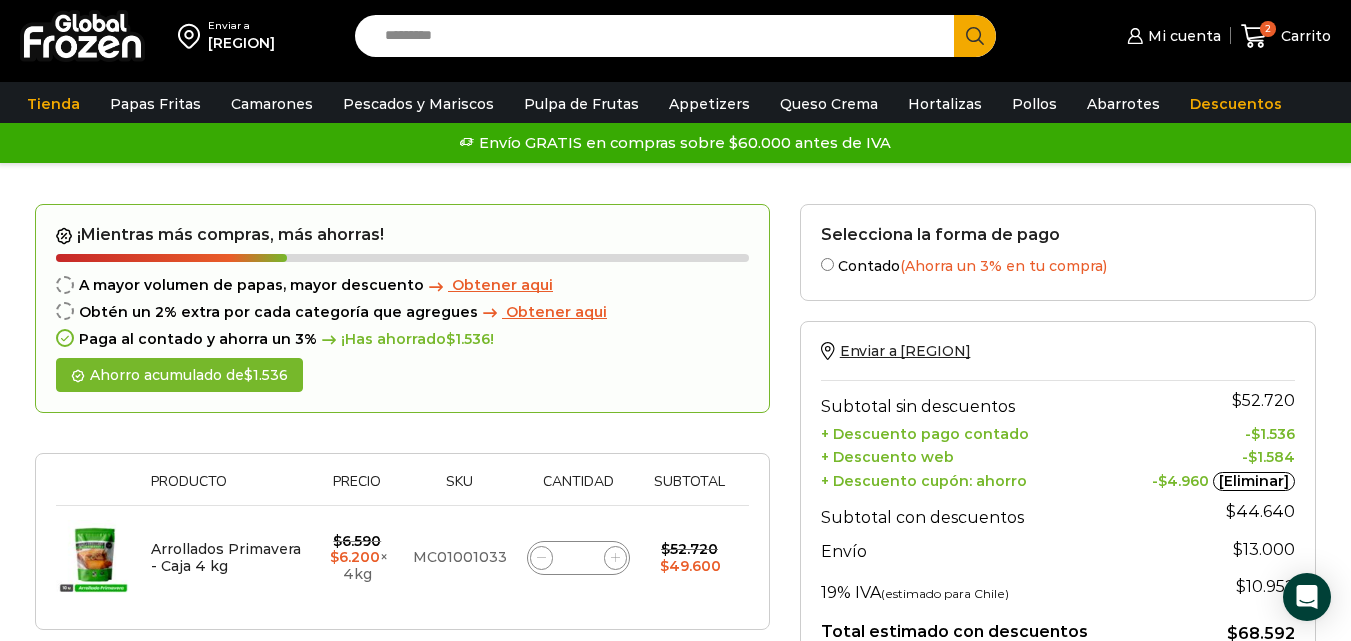 click on "Enviar a Region  Centro" at bounding box center (1058, 351) 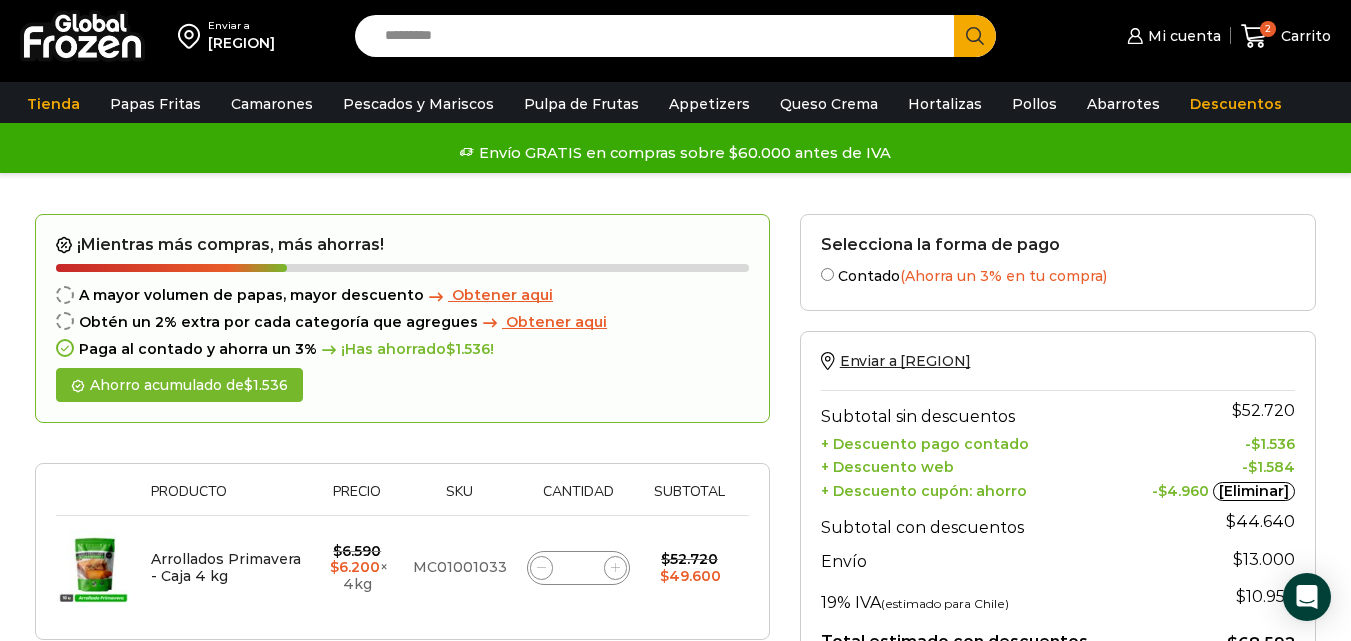 scroll, scrollTop: 532, scrollLeft: 0, axis: vertical 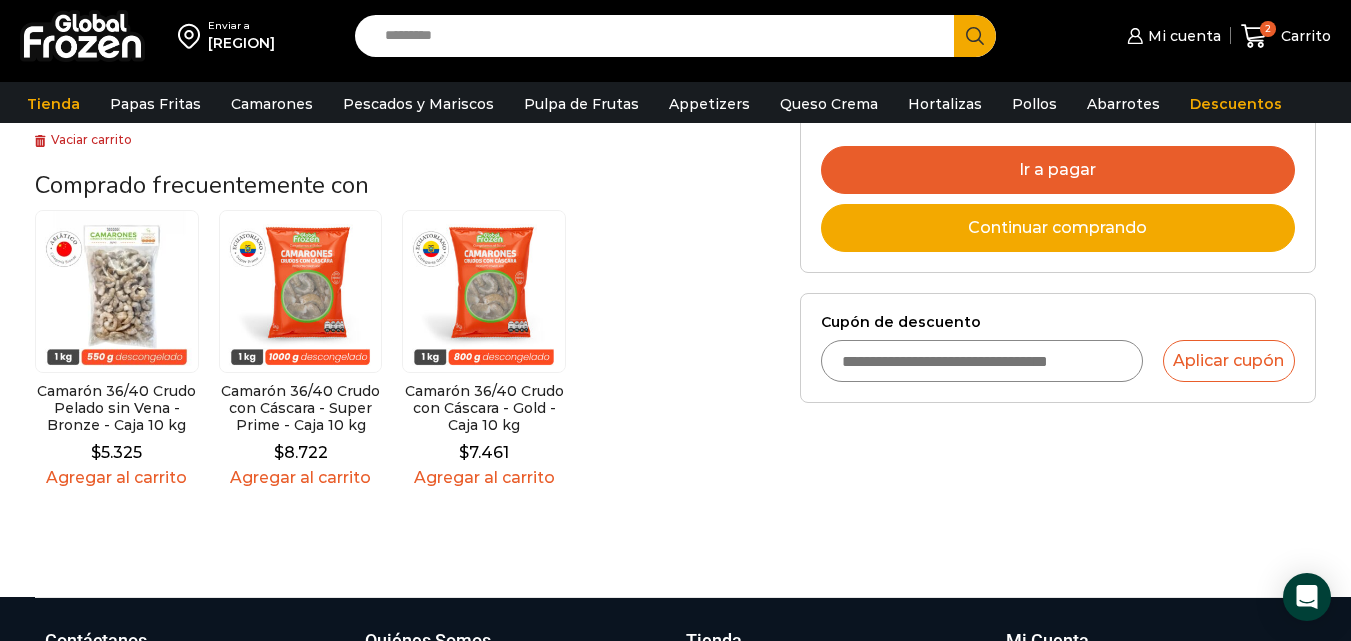 click on "Cupón de descuento
Aplicar cupón" at bounding box center (1058, 348) 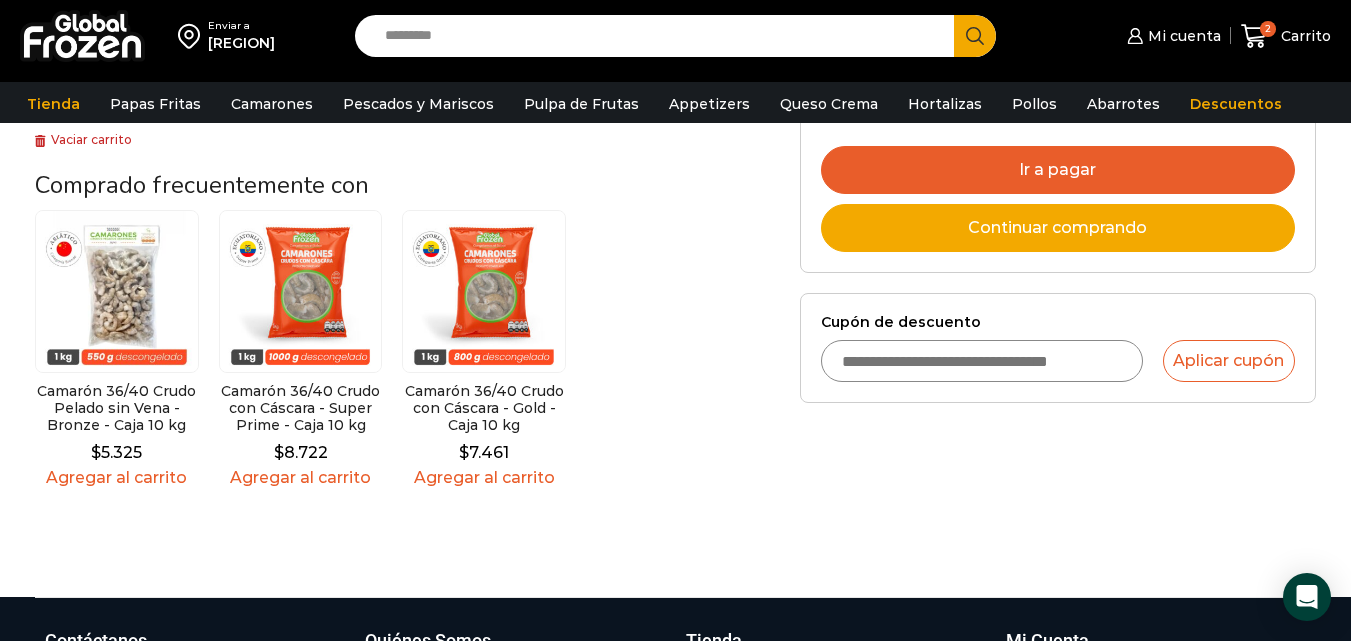 click on "Search input" at bounding box center [659, 36] 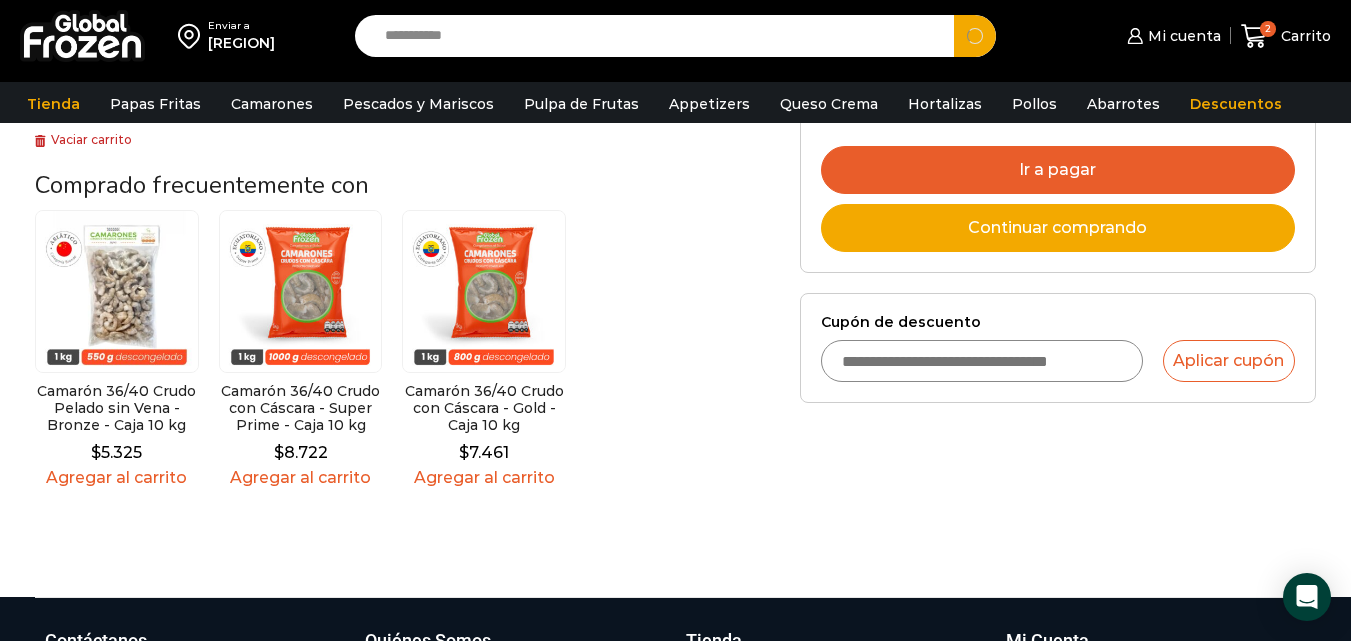 type on "**********" 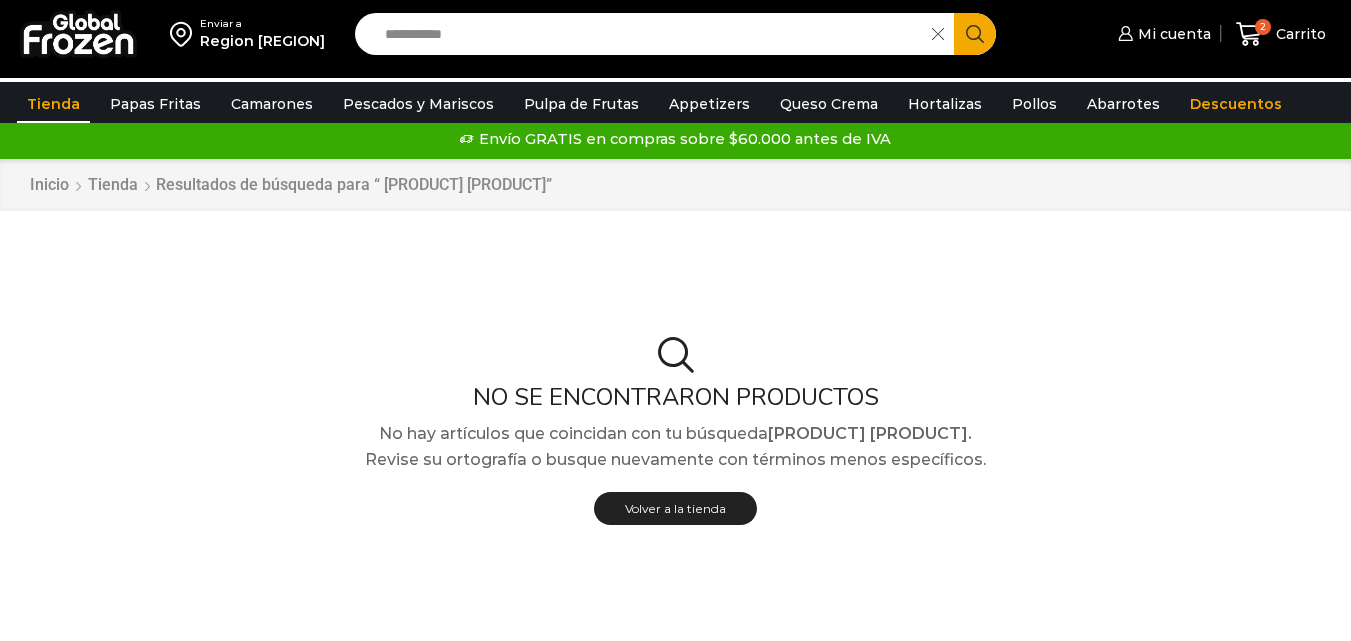 scroll, scrollTop: 0, scrollLeft: 0, axis: both 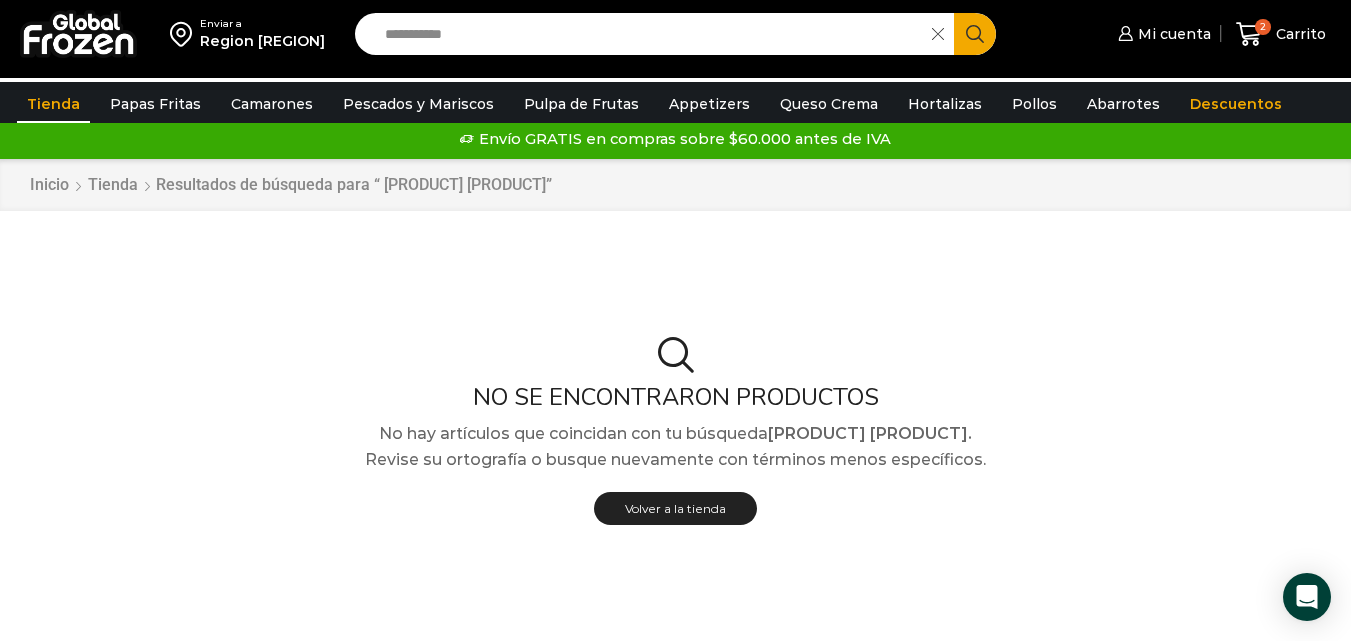 click on "Inicio
Tienda
Resultados de búsqueda para “JAMON QUESO”" at bounding box center [676, 185] 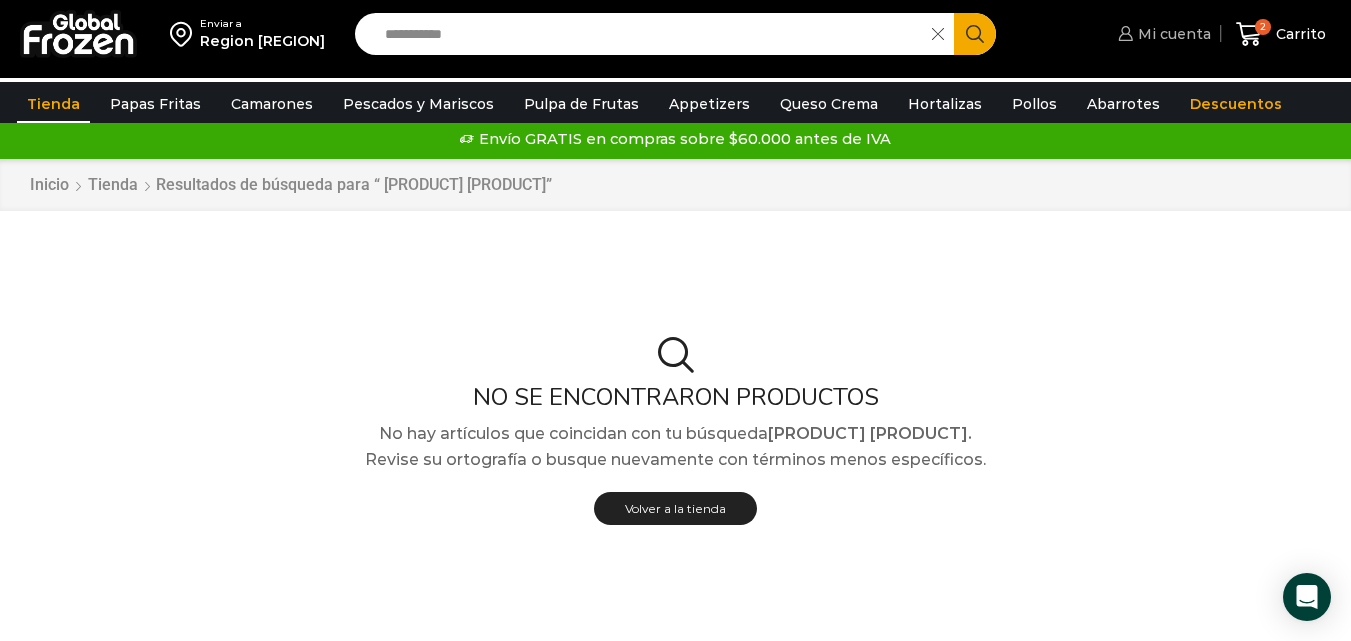 click on "Mi cuenta" at bounding box center (1172, 34) 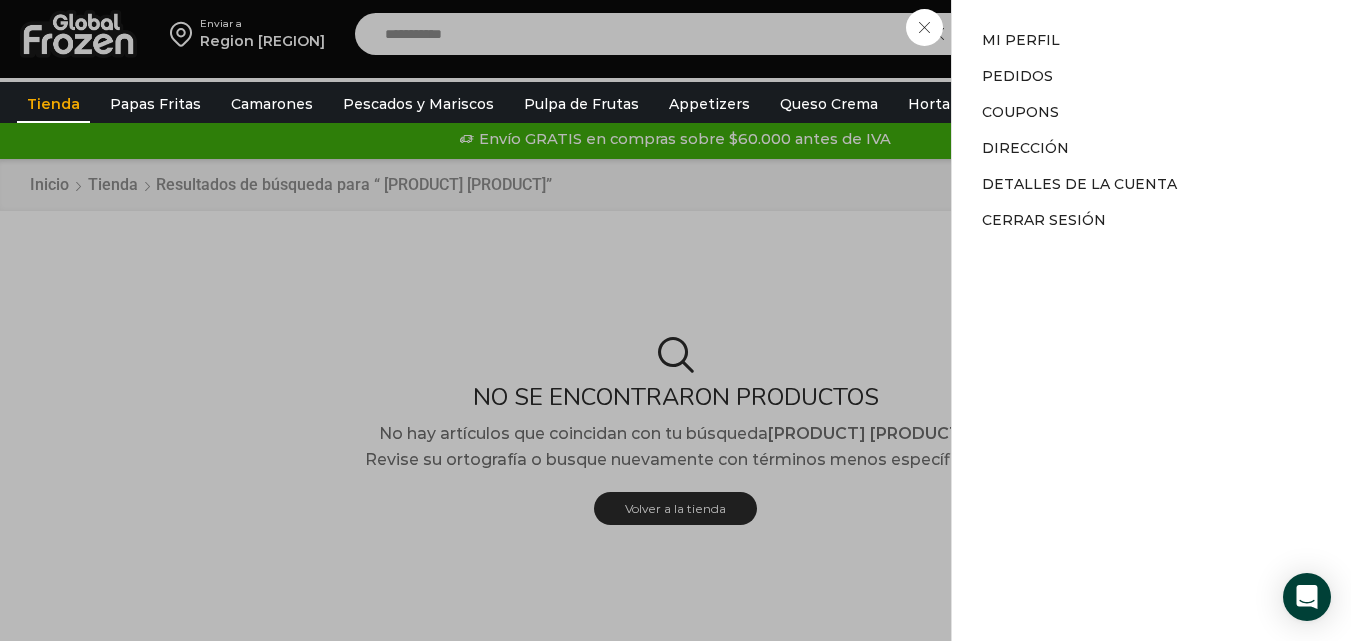 click on "Mi perfil" at bounding box center (1151, 44) 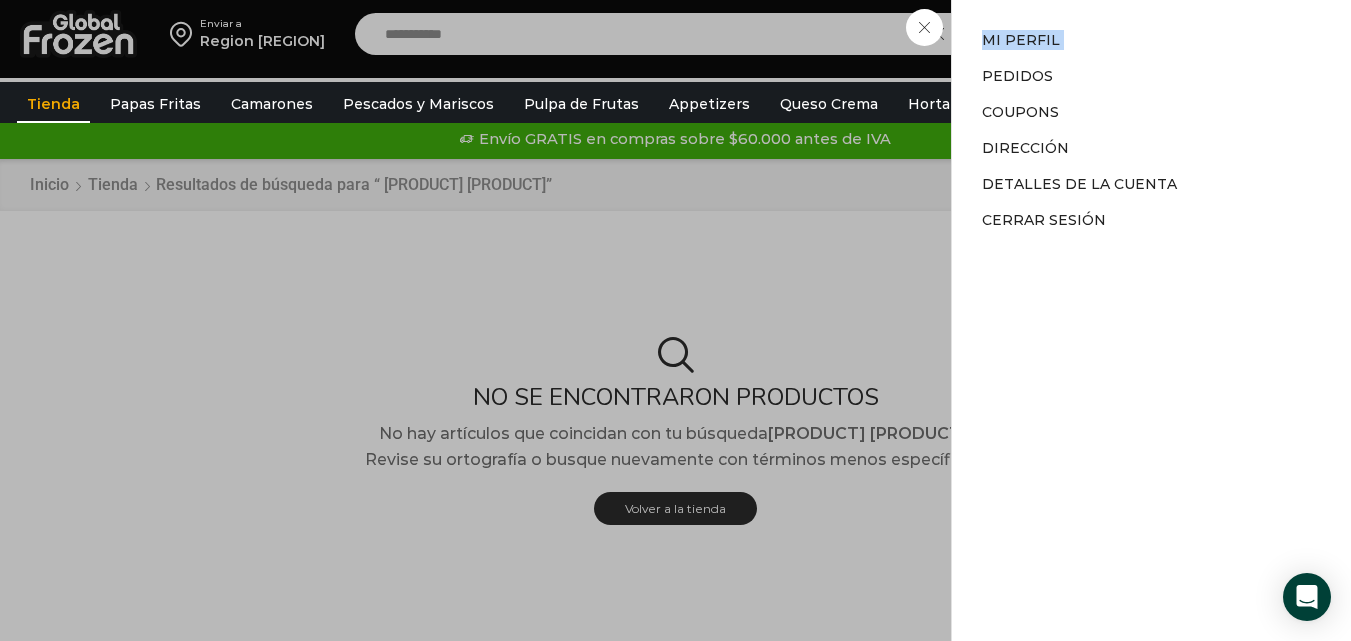 click on "Mi perfil" at bounding box center [1151, 44] 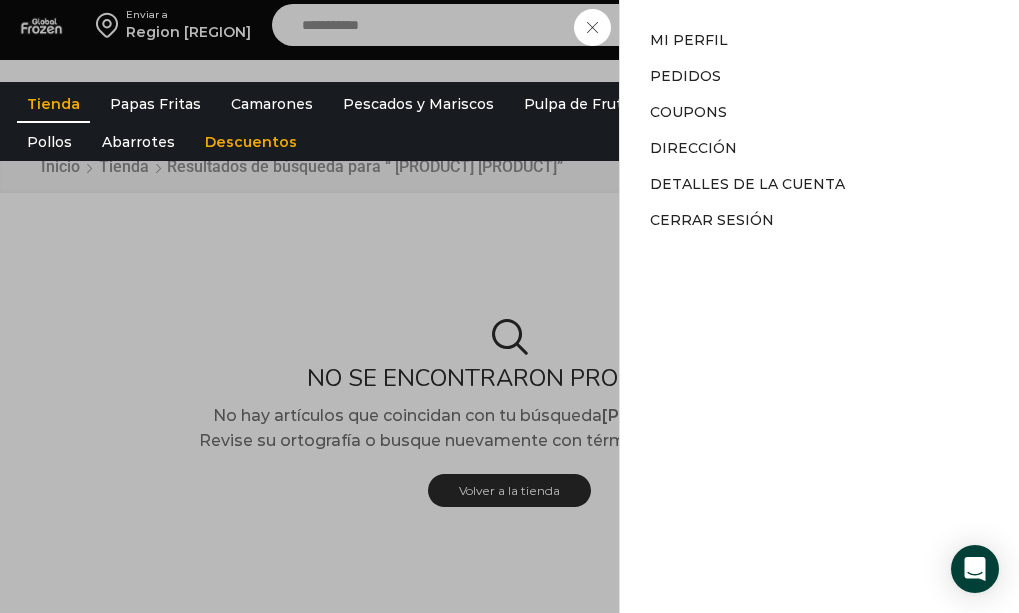 click on "Mi cuenta
Mi cuenta
Mi perfil
Pedidos
Descargas
Coupons
Dirección
Detalles de la cuenta
Cerrar sesión" at bounding box center [830, 25] 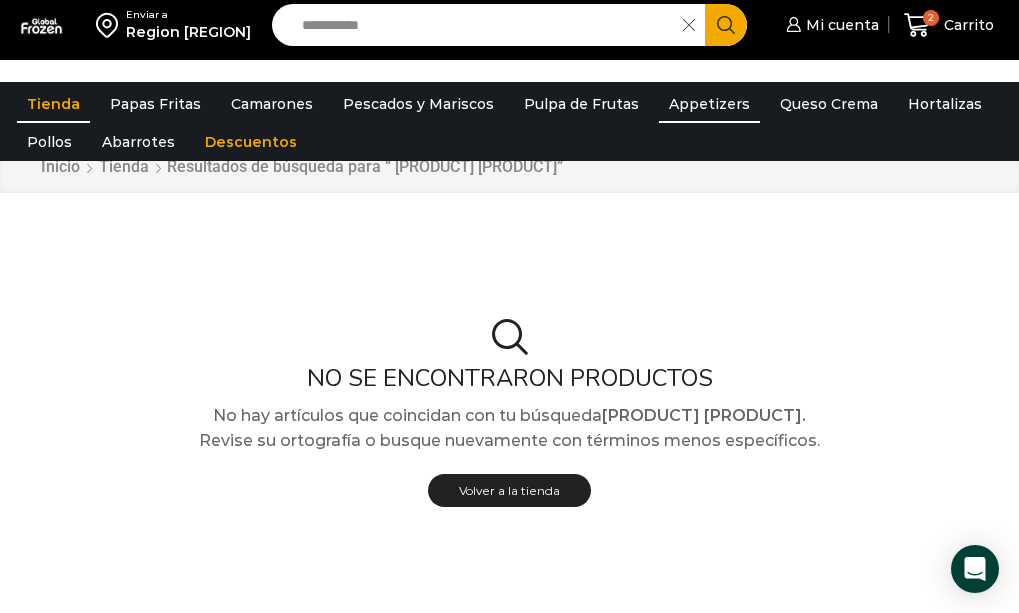 click on "Appetizers" at bounding box center [709, 104] 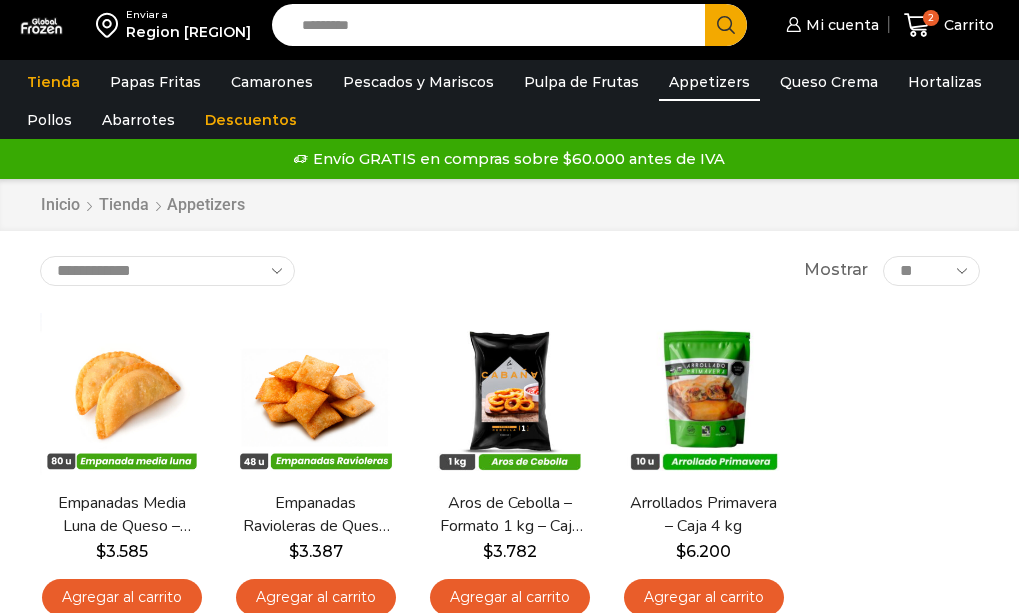scroll, scrollTop: 0, scrollLeft: 0, axis: both 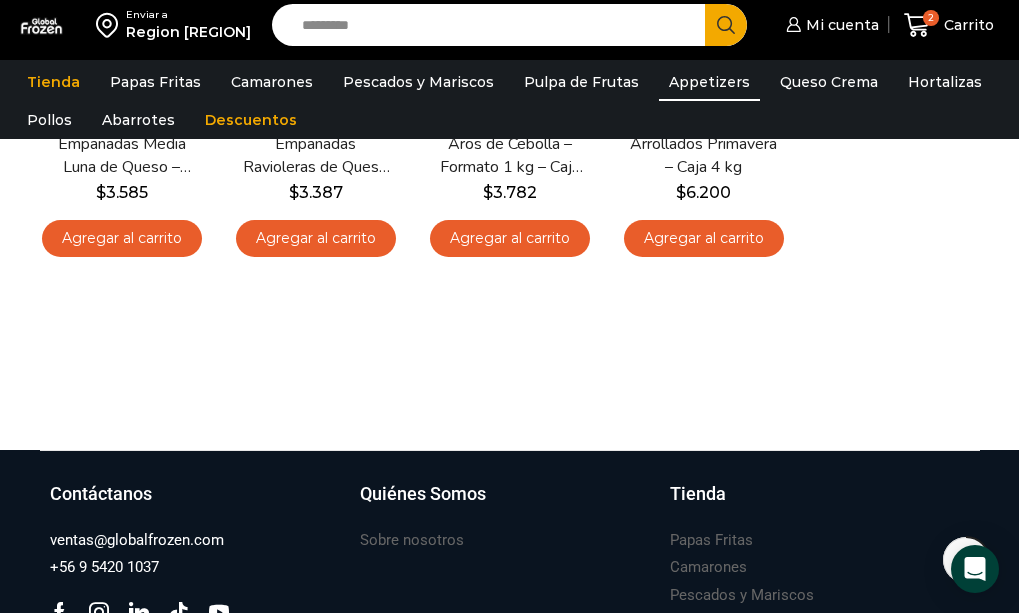 click on "Search input" at bounding box center (493, 25) 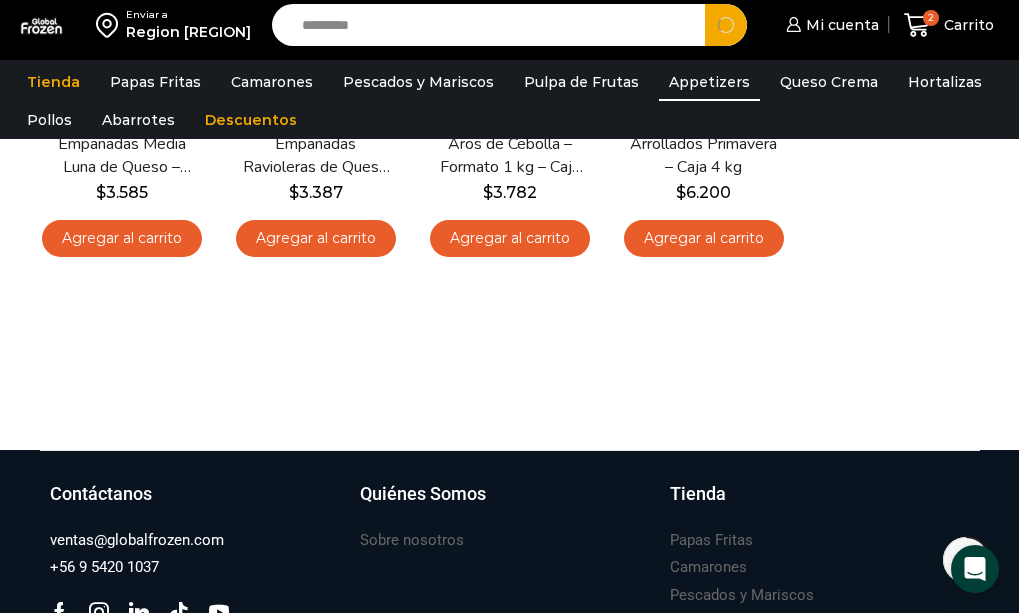 type on "*********" 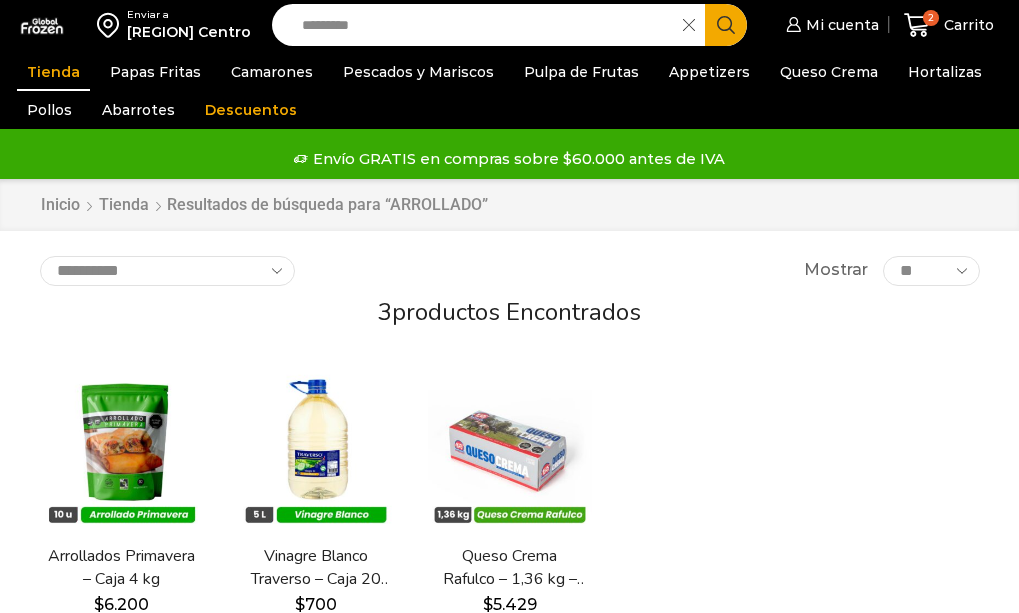 scroll, scrollTop: 0, scrollLeft: 0, axis: both 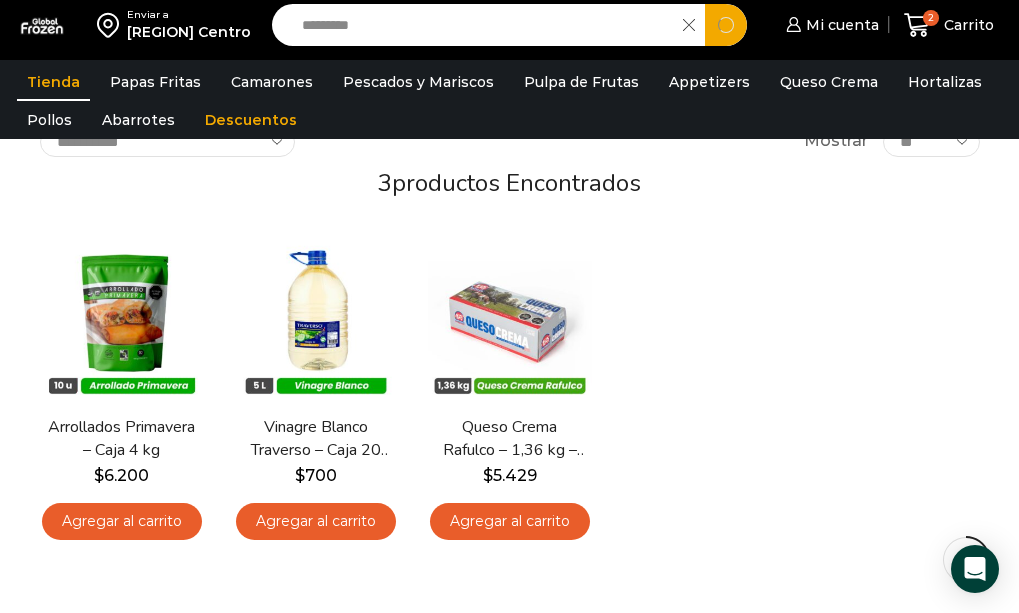 click on "*********" at bounding box center (482, 25) 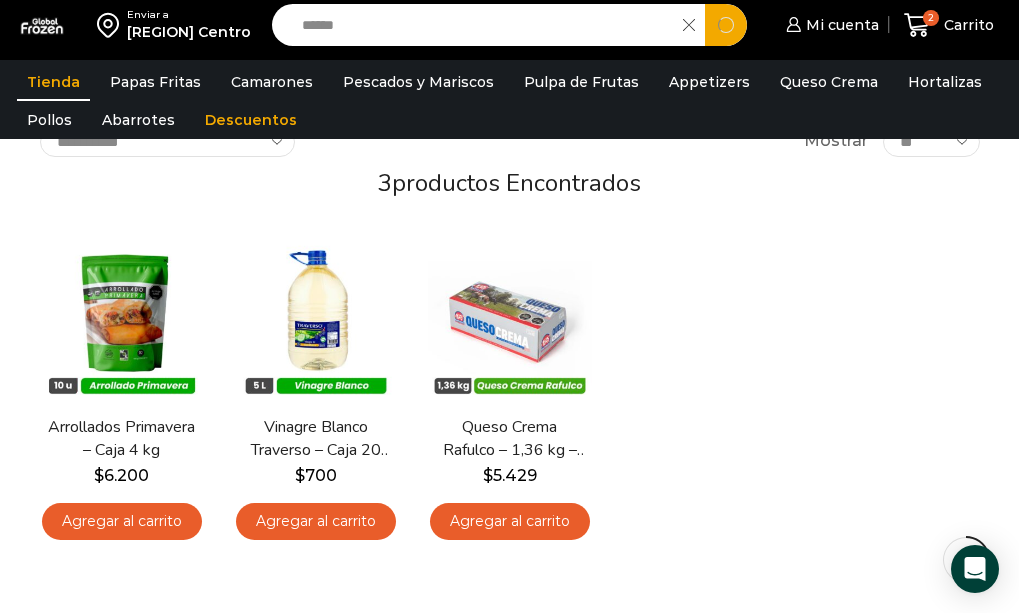 type on "******" 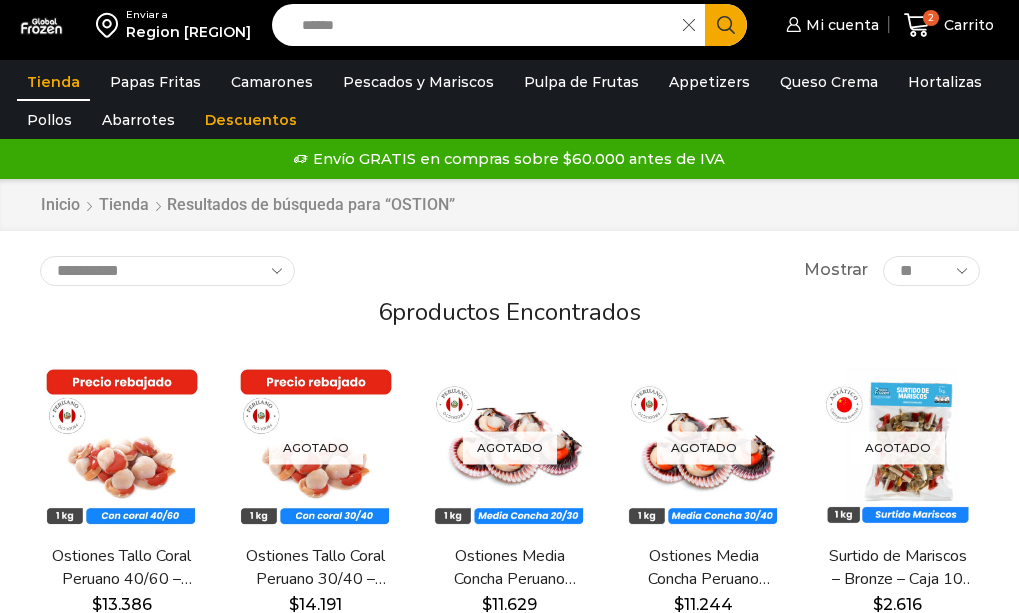 scroll, scrollTop: 0, scrollLeft: 0, axis: both 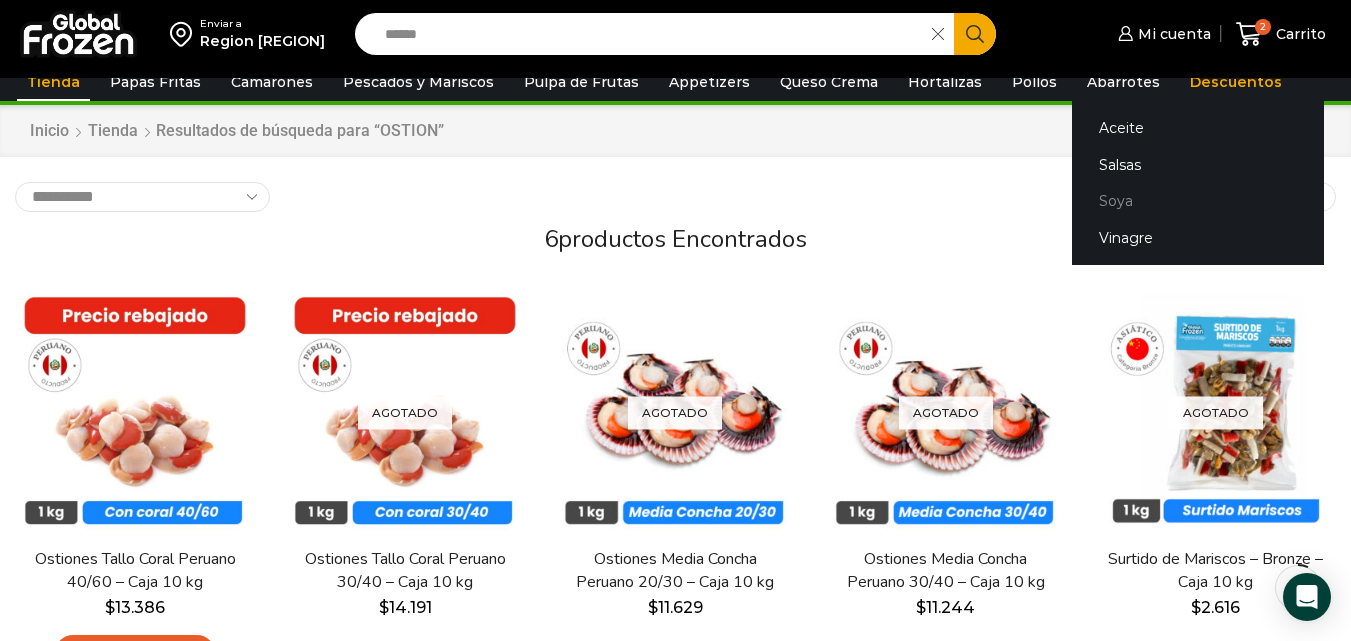 click on "Soya" at bounding box center [1198, 201] 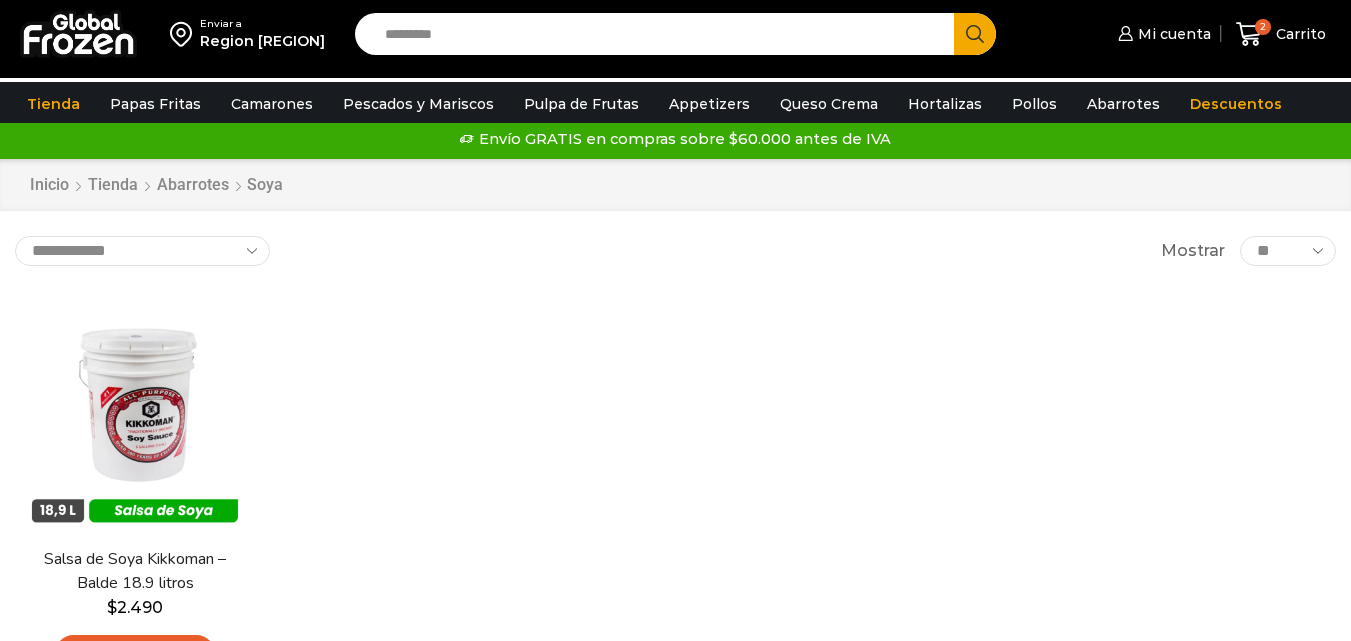 scroll, scrollTop: 0, scrollLeft: 0, axis: both 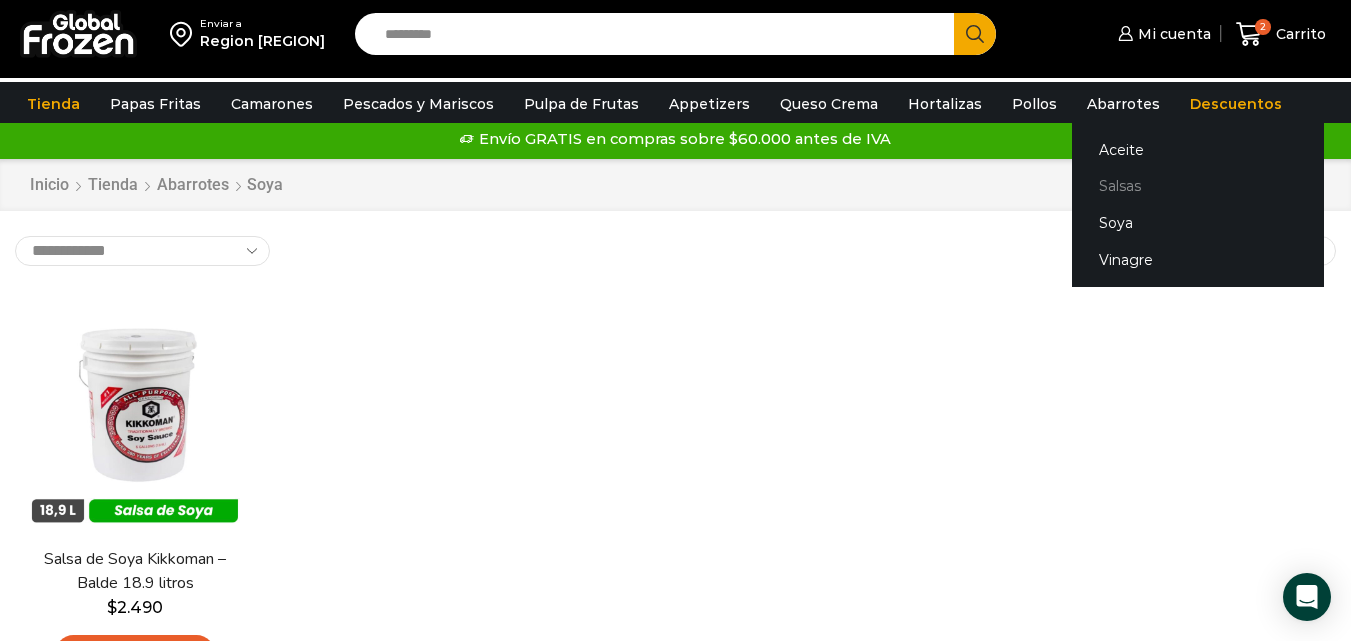 click on "Salsas" at bounding box center [1198, 186] 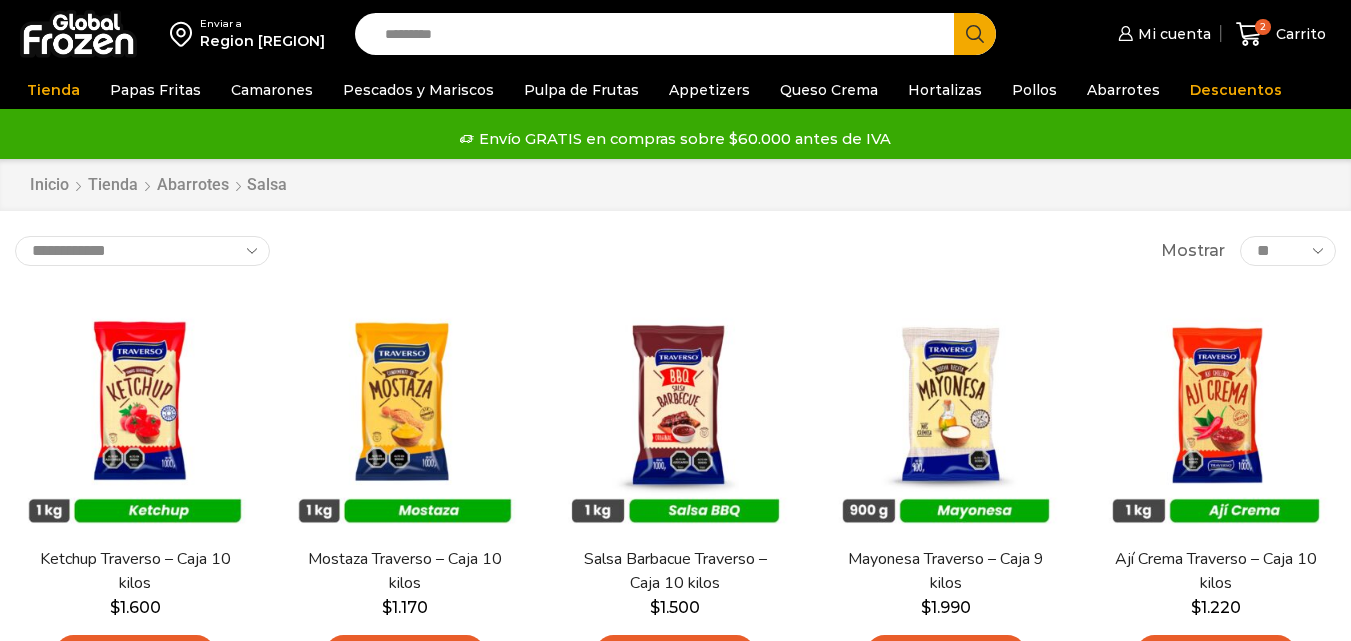 scroll, scrollTop: 0, scrollLeft: 0, axis: both 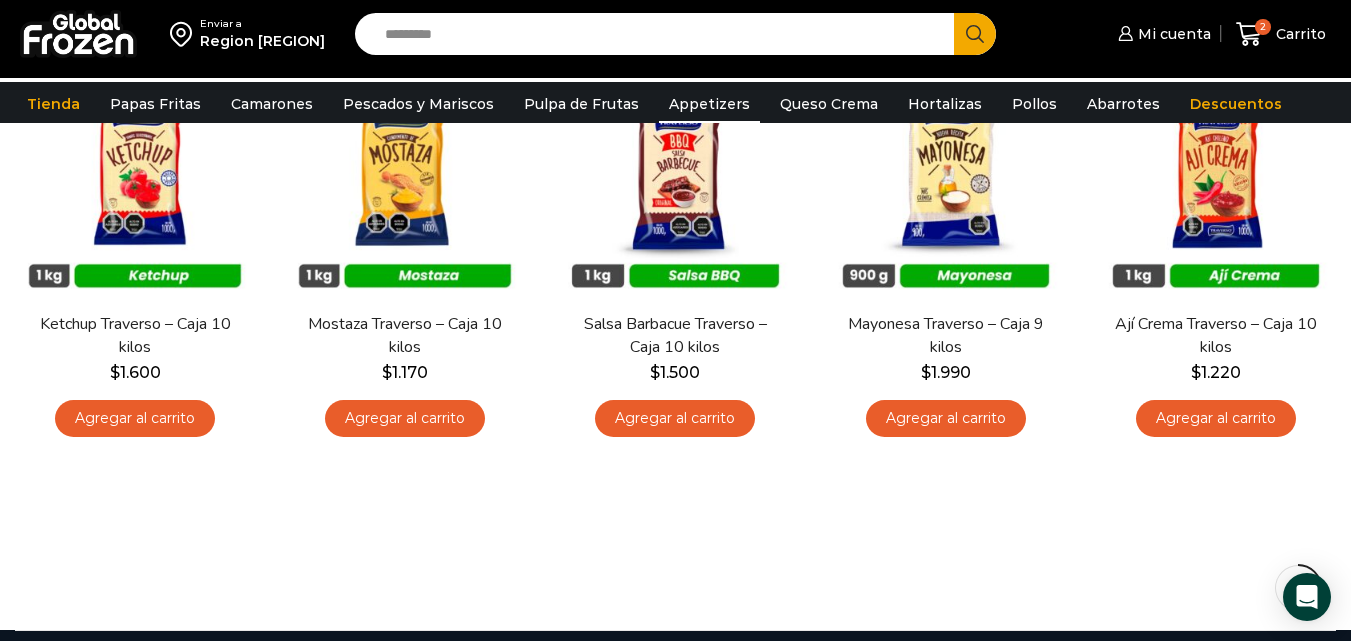 click on "Appetizers" at bounding box center (709, 104) 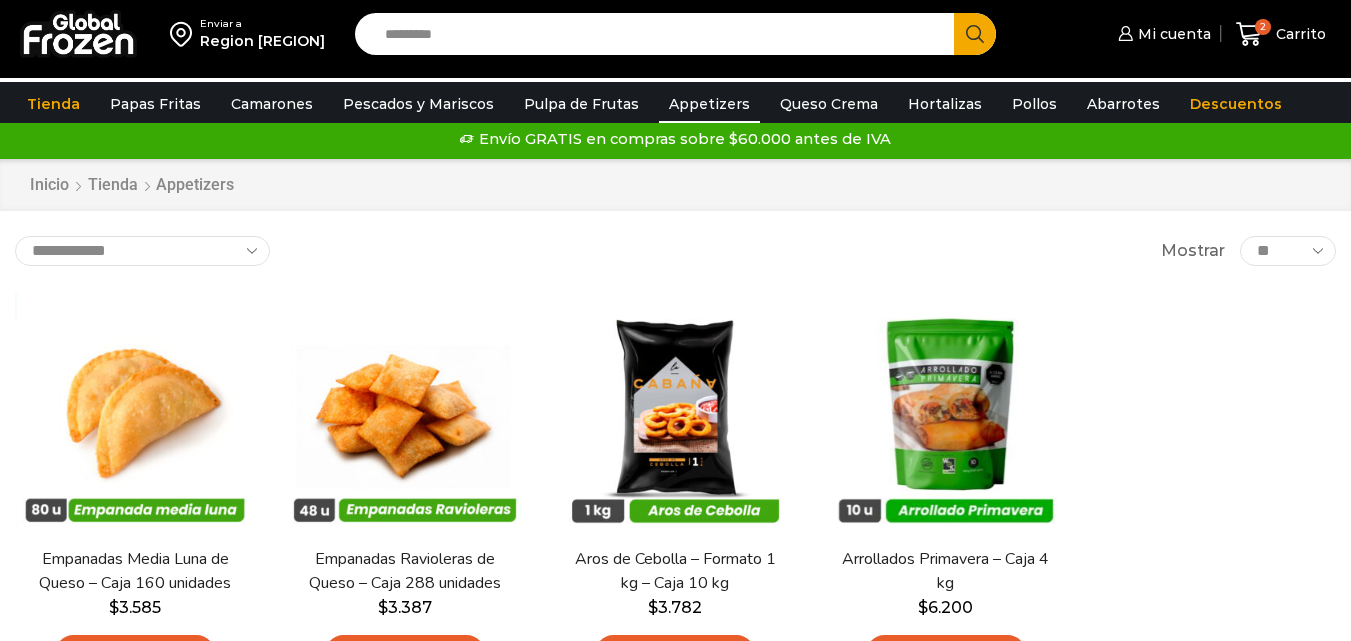 scroll, scrollTop: 0, scrollLeft: 0, axis: both 